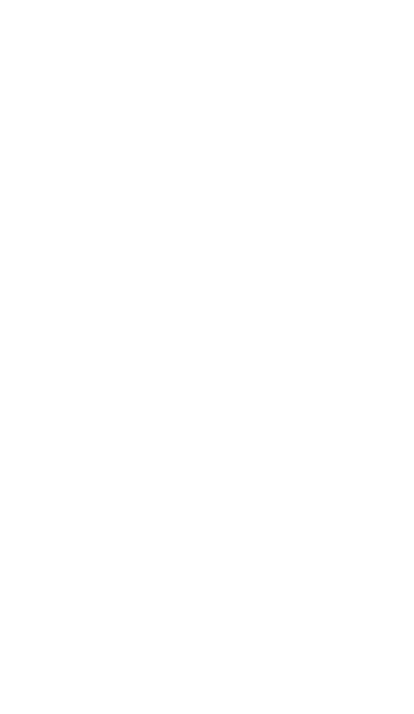 scroll, scrollTop: 0, scrollLeft: 0, axis: both 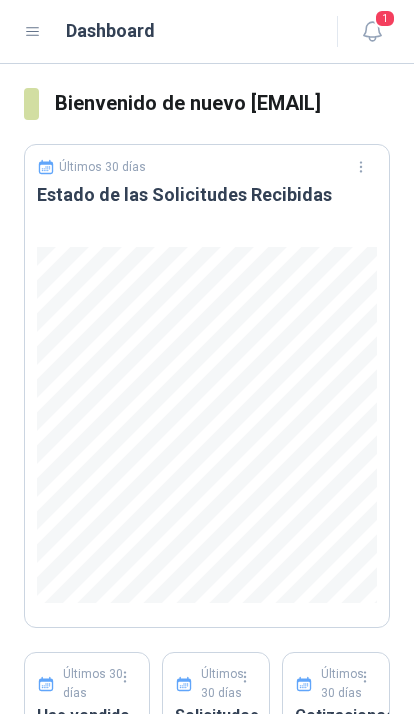 click on "1" at bounding box center (385, 18) 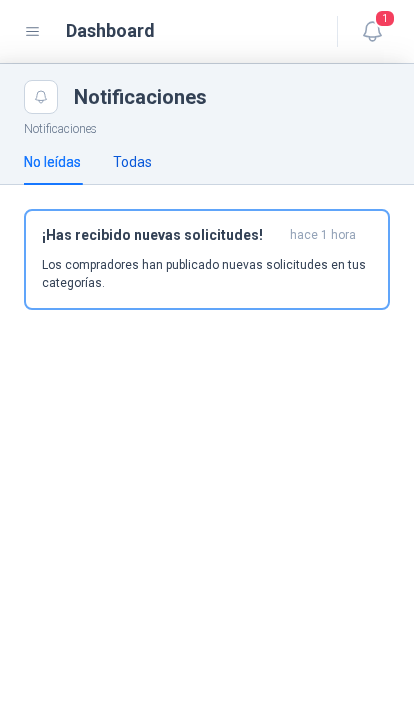 click on "Todas" at bounding box center [132, 162] 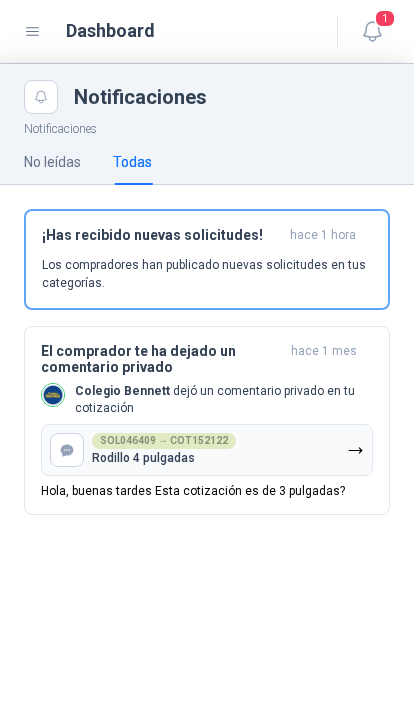 click on "1" at bounding box center (385, 18) 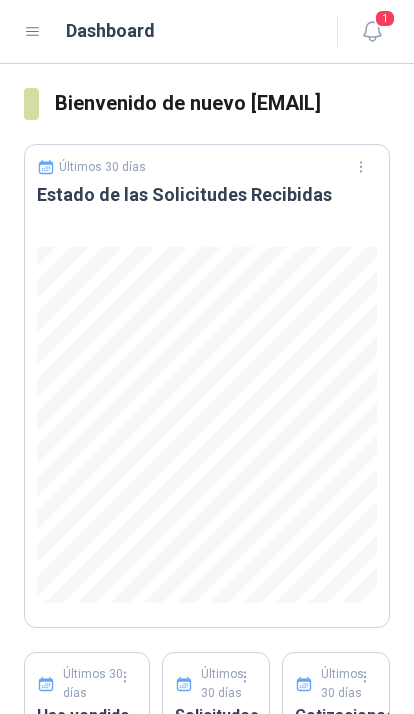 click 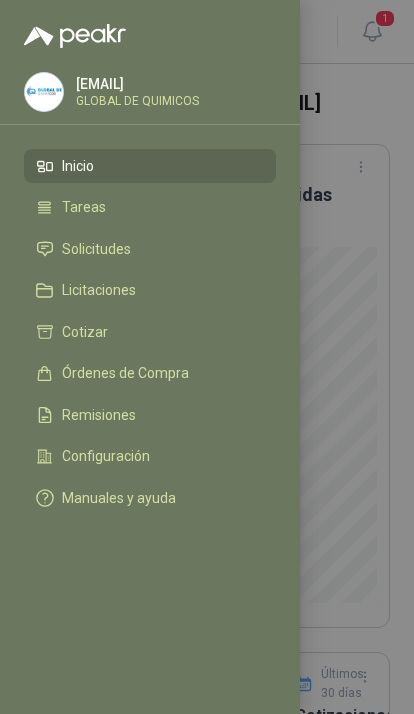 click on "Solicitudes" at bounding box center [150, 249] 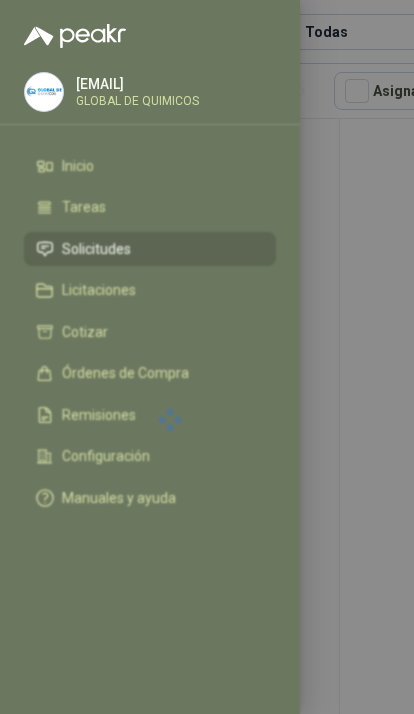 click at bounding box center [207, 357] 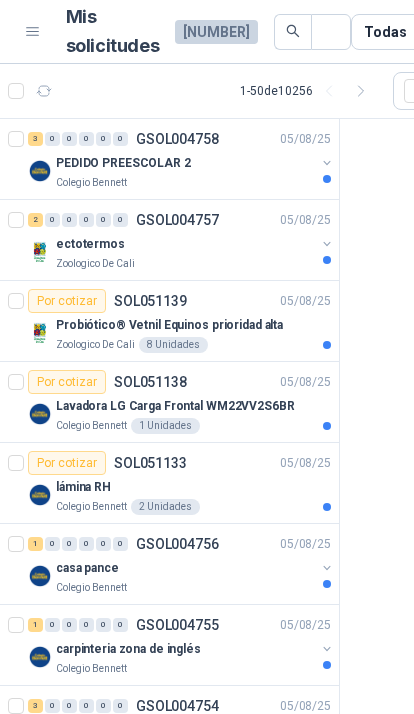 click at bounding box center (327, 163) 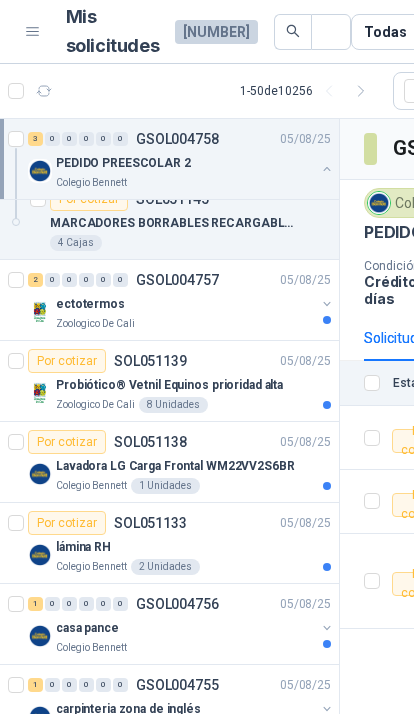 scroll, scrollTop: 218, scrollLeft: 0, axis: vertical 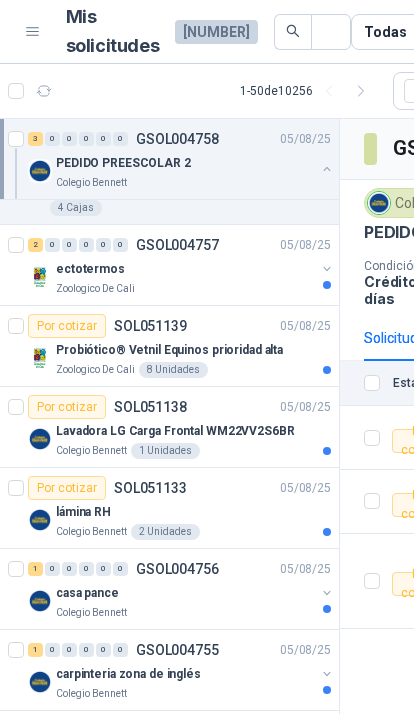 click at bounding box center (327, 269) 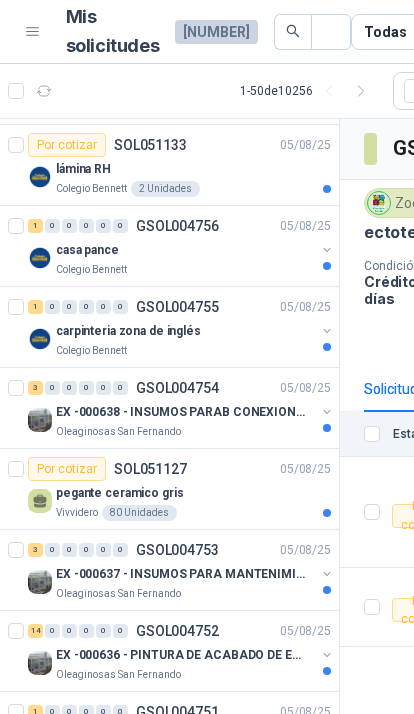 scroll, scrollTop: 736, scrollLeft: 0, axis: vertical 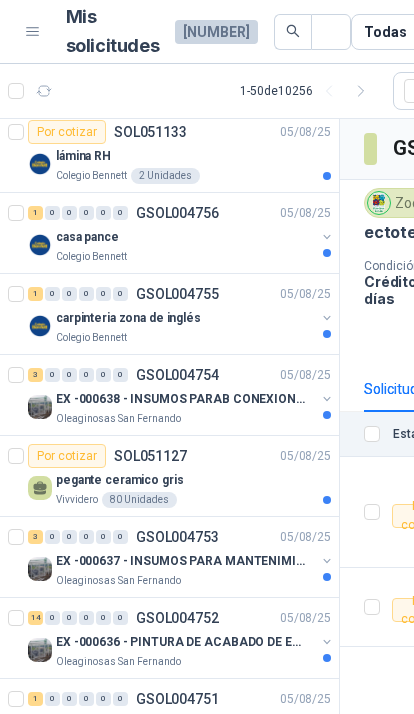 click at bounding box center [327, 237] 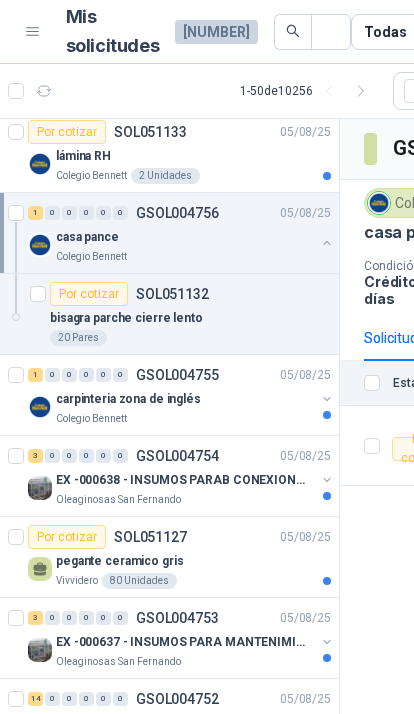 click at bounding box center (327, 399) 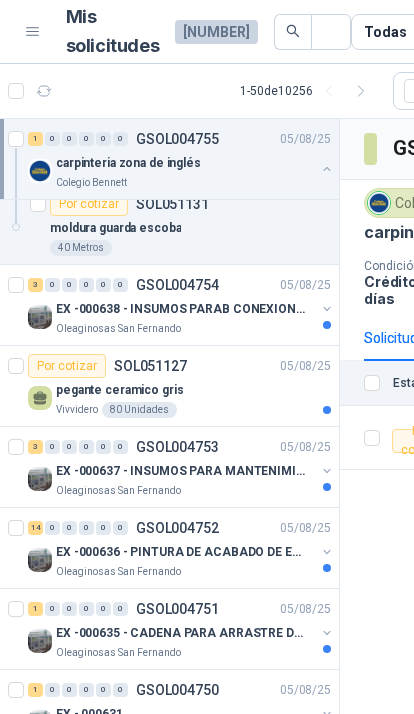 scroll, scrollTop: 1031, scrollLeft: 0, axis: vertical 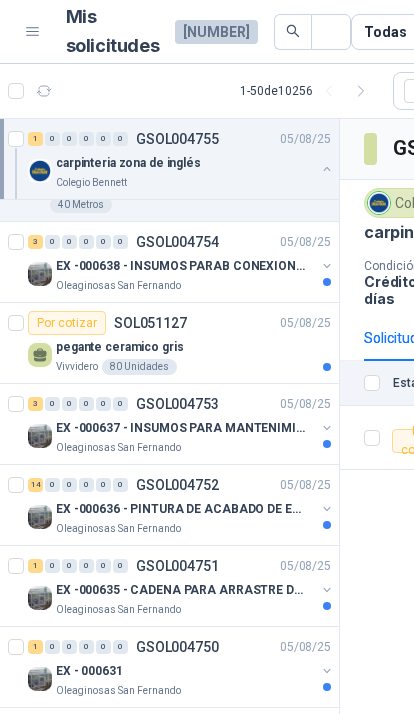 click at bounding box center [327, 266] 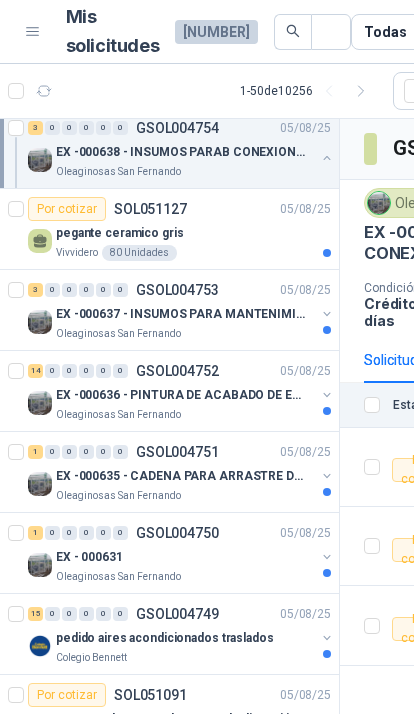 scroll, scrollTop: 1393, scrollLeft: 0, axis: vertical 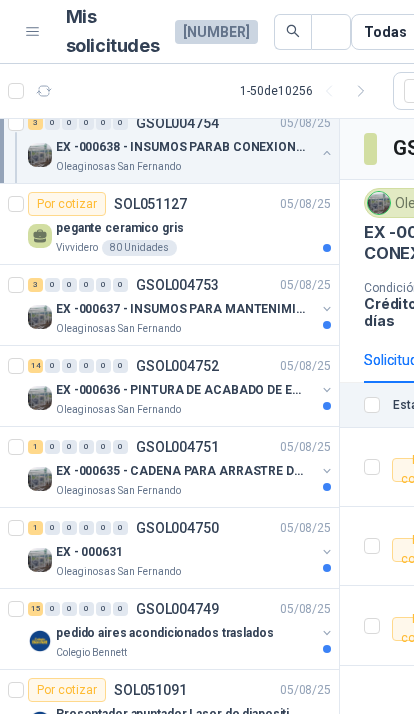 click at bounding box center [327, 309] 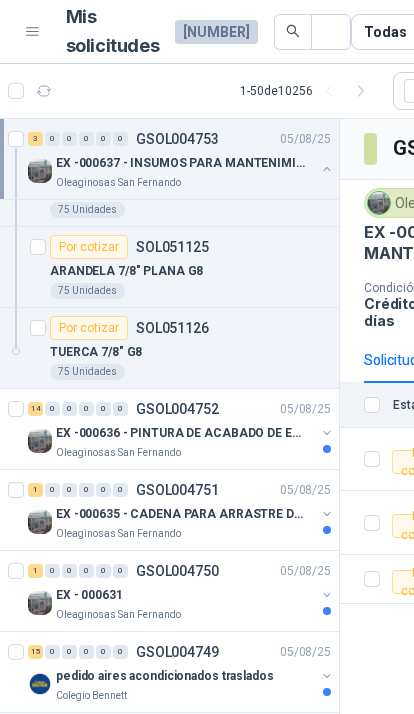 scroll, scrollTop: 1590, scrollLeft: 0, axis: vertical 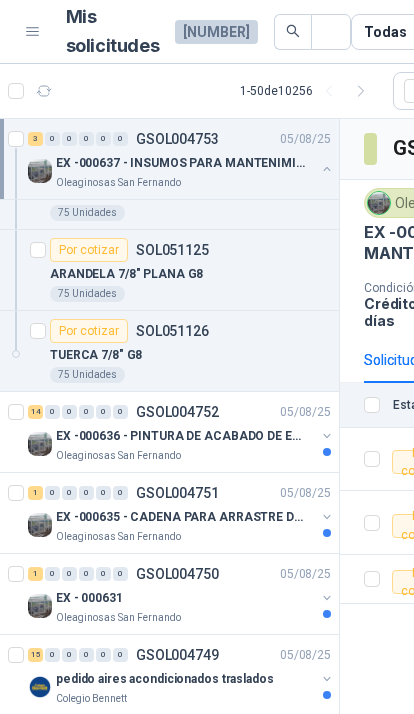 click at bounding box center [327, 436] 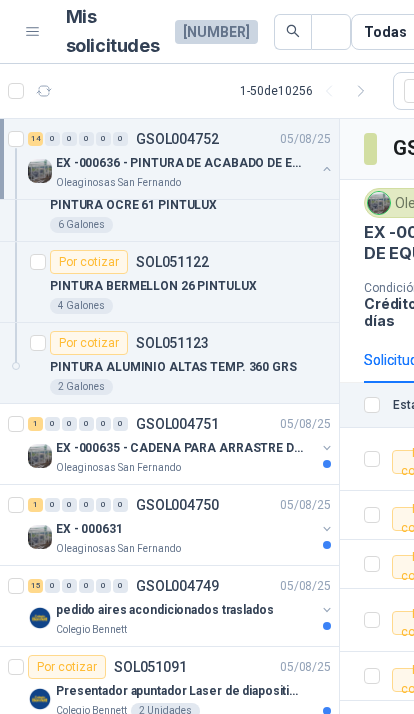 scroll, scrollTop: 2796, scrollLeft: 0, axis: vertical 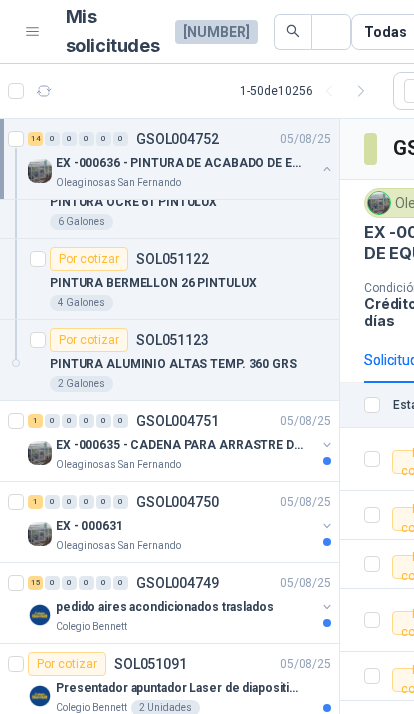 click at bounding box center [327, 445] 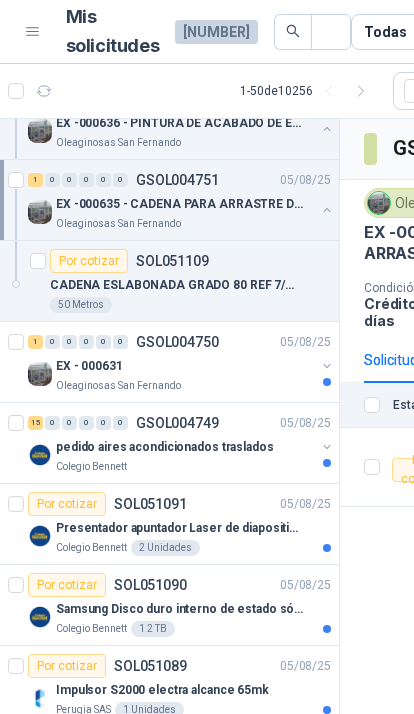 scroll, scrollTop: 3038, scrollLeft: 0, axis: vertical 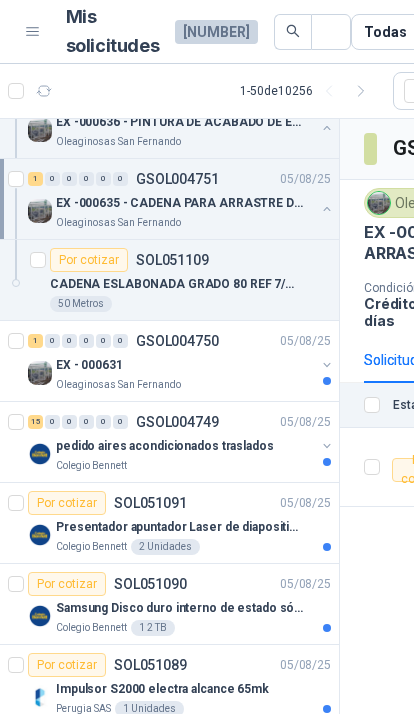 click at bounding box center (327, 365) 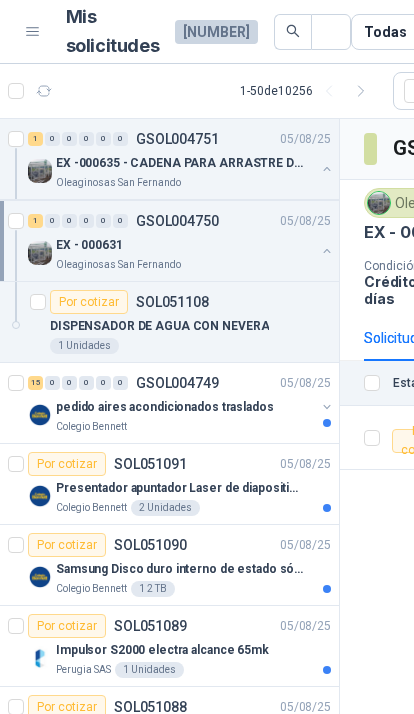 scroll, scrollTop: 3163, scrollLeft: 0, axis: vertical 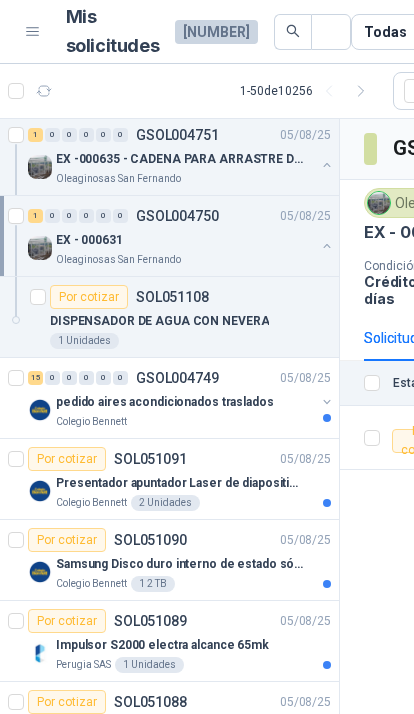 click at bounding box center [327, 402] 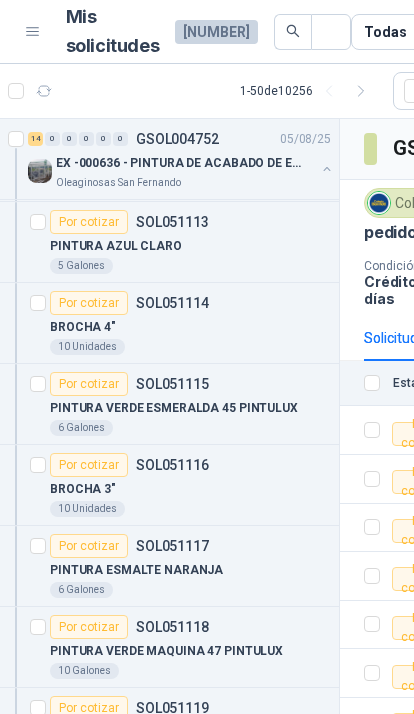 scroll, scrollTop: 2102, scrollLeft: 0, axis: vertical 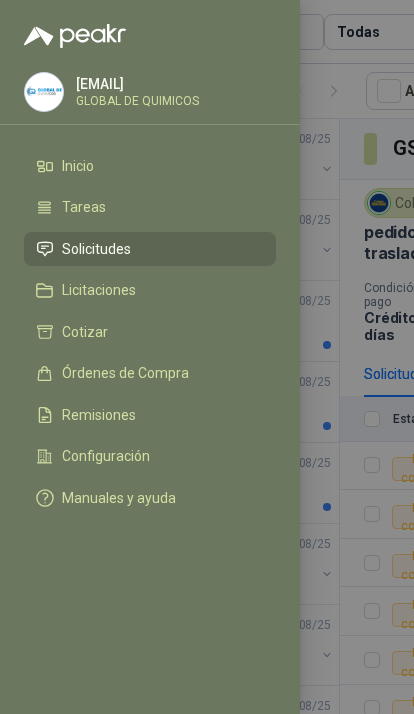 click at bounding box center (207, 357) 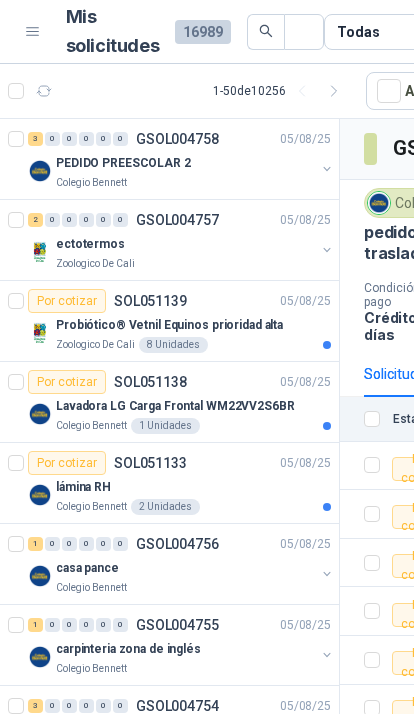 click on "Todas" at bounding box center (424, 32) 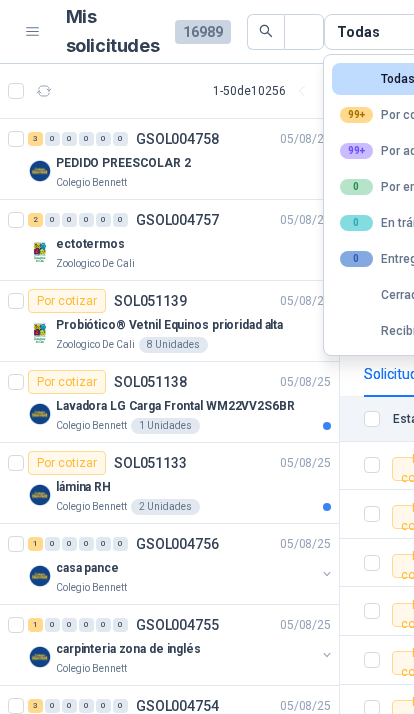 click on "99+ Por adjudicar" at bounding box center (397, 151) 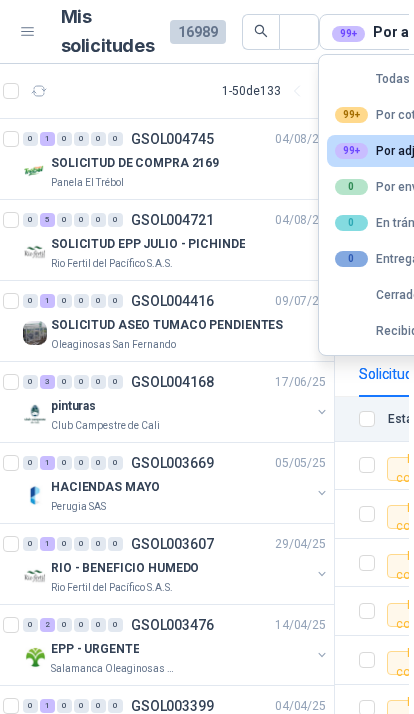 scroll, scrollTop: 0, scrollLeft: 6, axis: horizontal 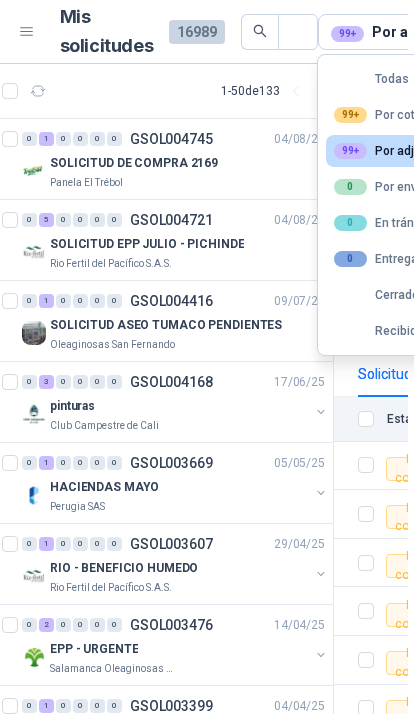click on "SOLICITUD DE COMPRA 2169" at bounding box center (179, 163) 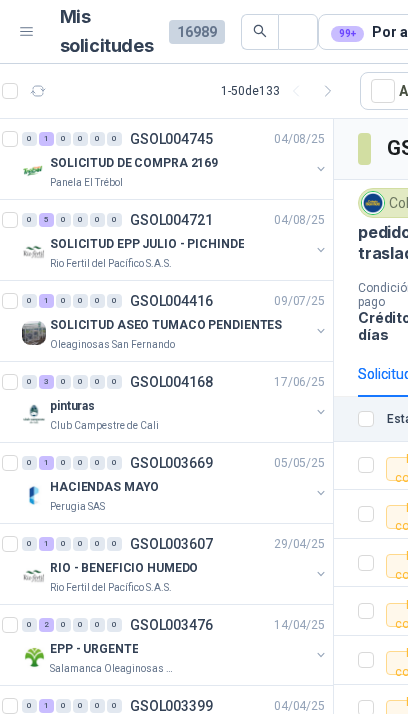 scroll, scrollTop: 0, scrollLeft: 0, axis: both 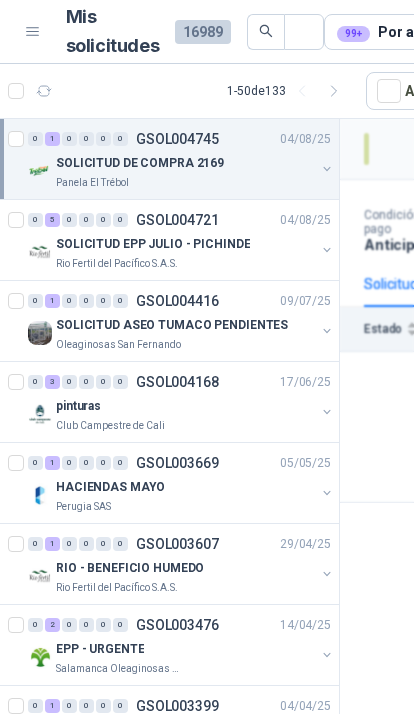 click at bounding box center [327, 169] 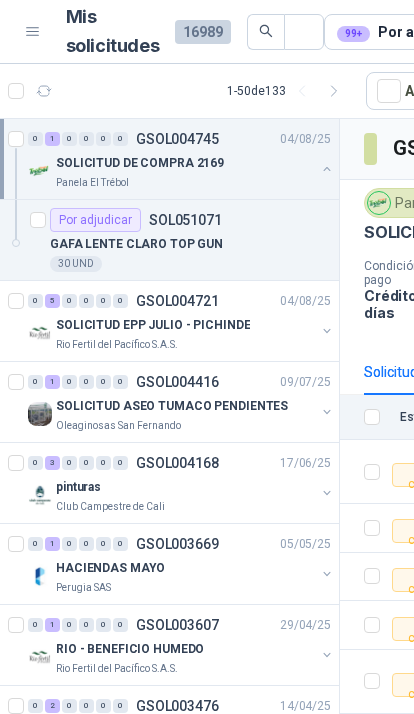 click at bounding box center (327, 169) 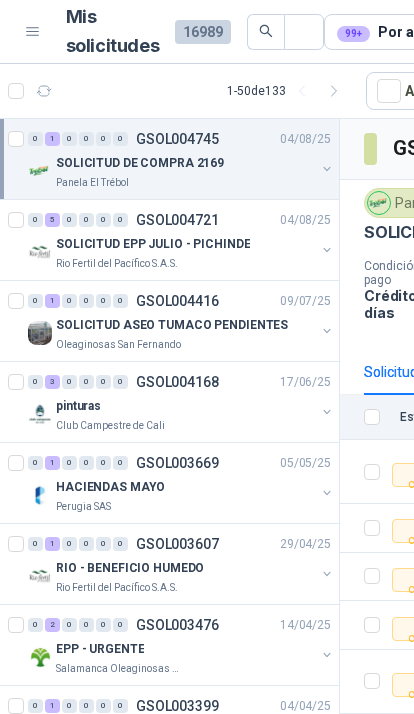 click at bounding box center [327, 250] 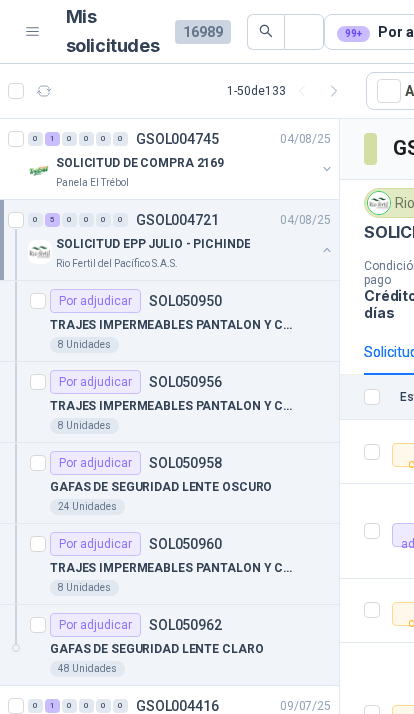 click at bounding box center [327, 250] 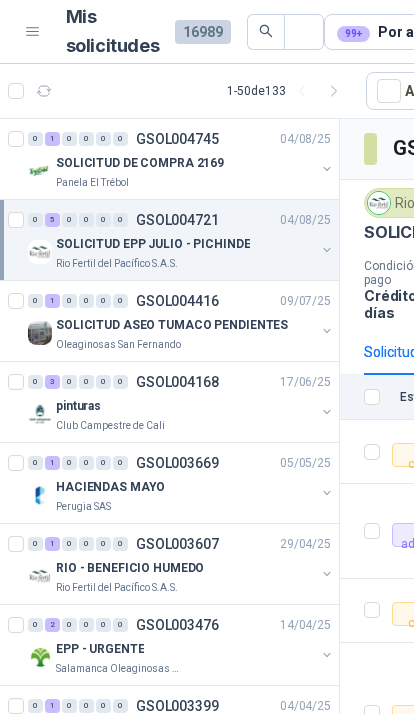 click at bounding box center (327, 331) 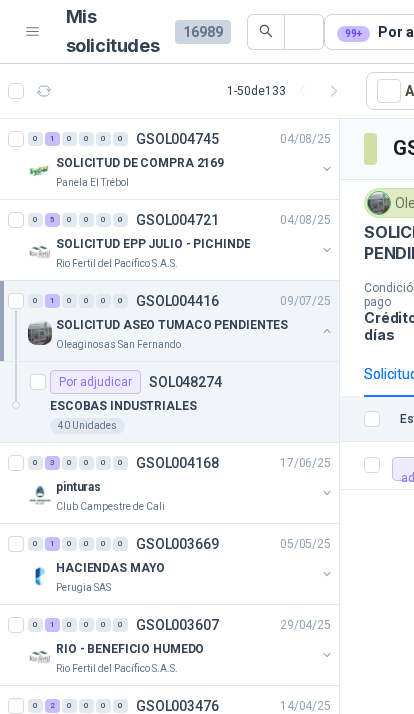 click on "pinturas" at bounding box center [185, 487] 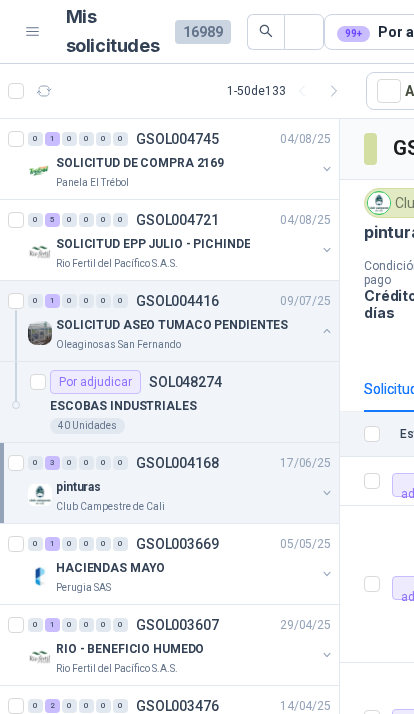 click at bounding box center [327, 493] 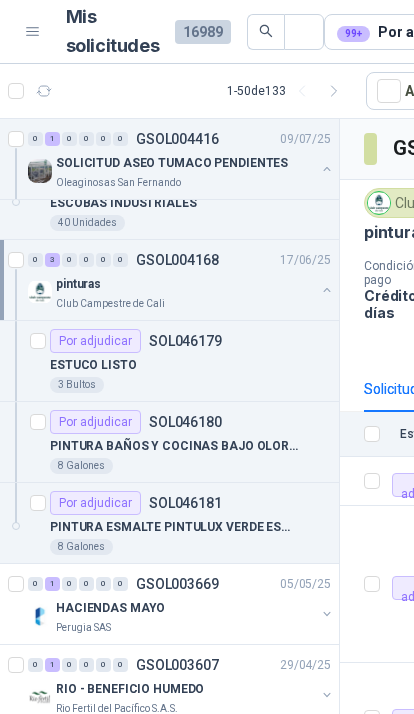 scroll, scrollTop: 204, scrollLeft: 0, axis: vertical 